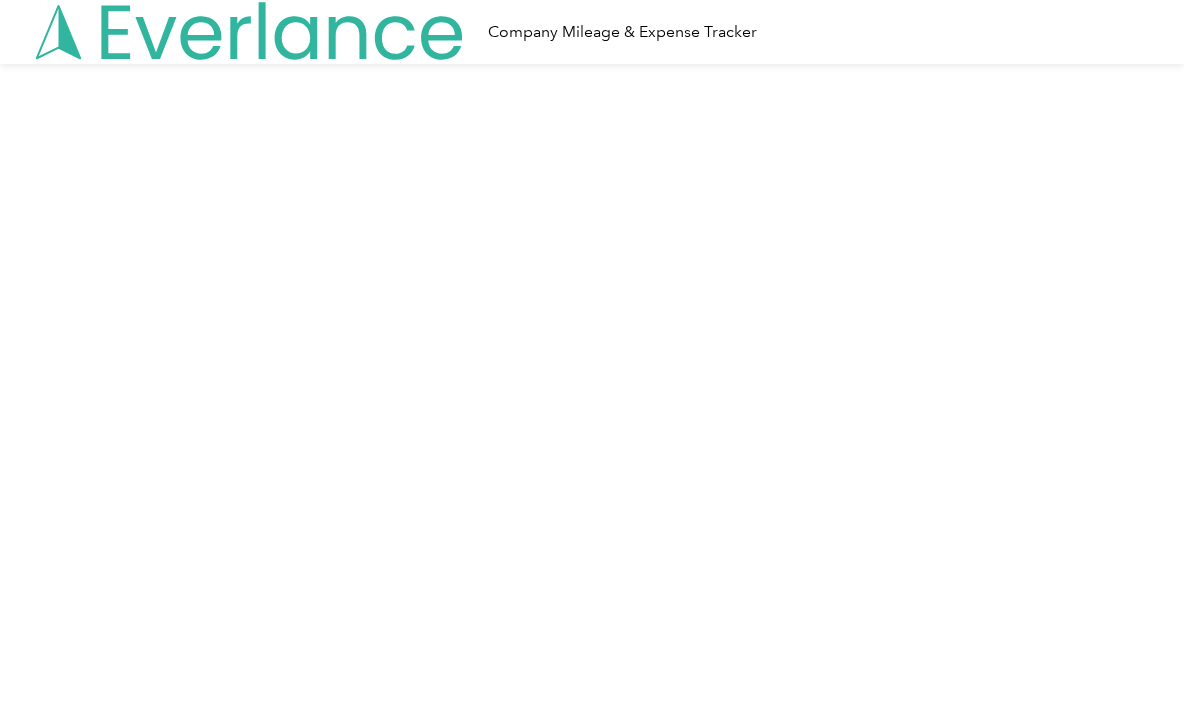 scroll, scrollTop: 0, scrollLeft: 0, axis: both 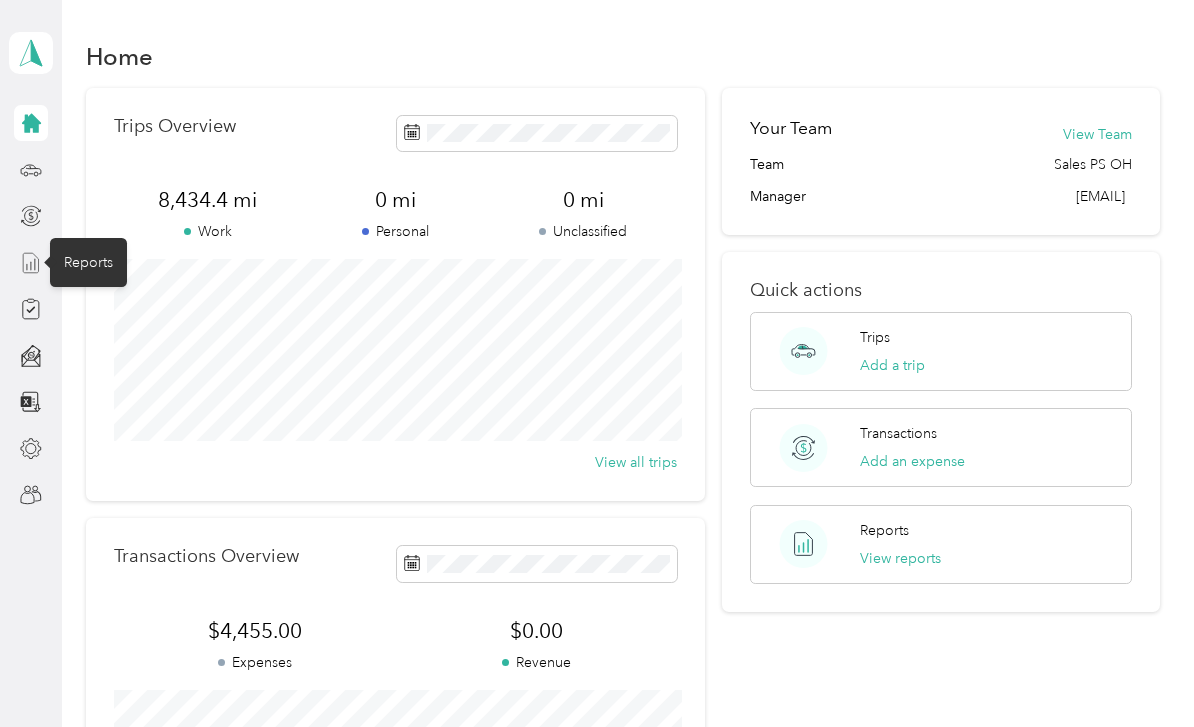 click 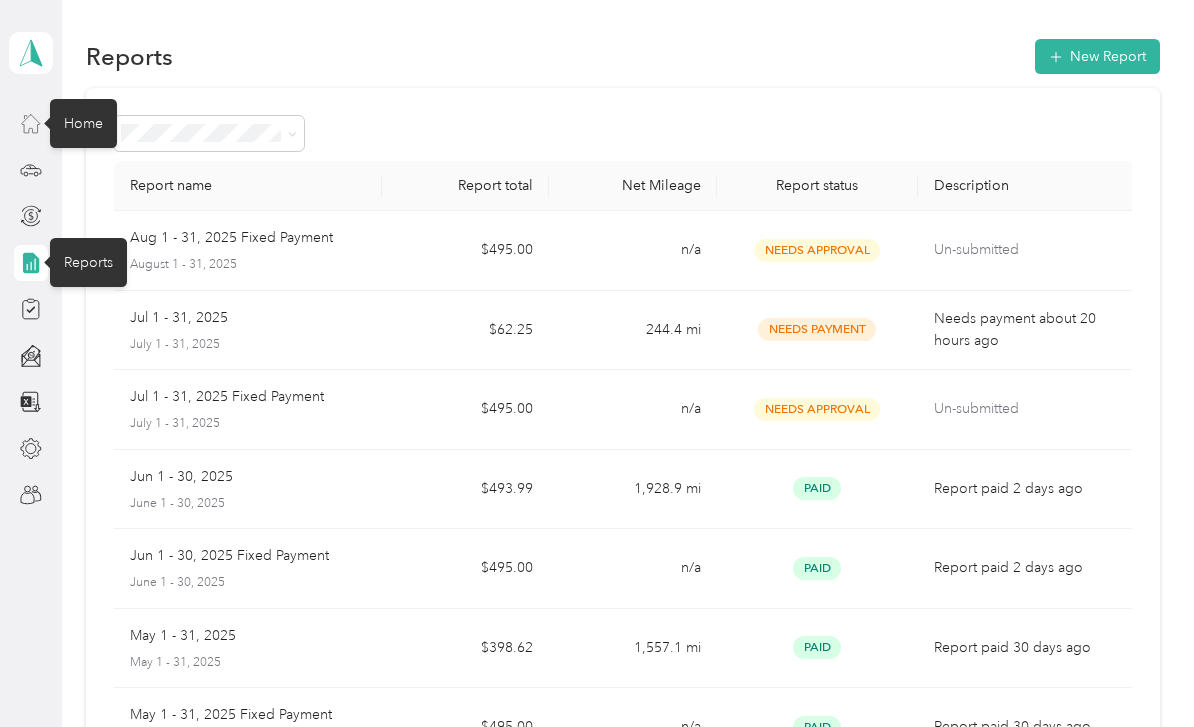 click 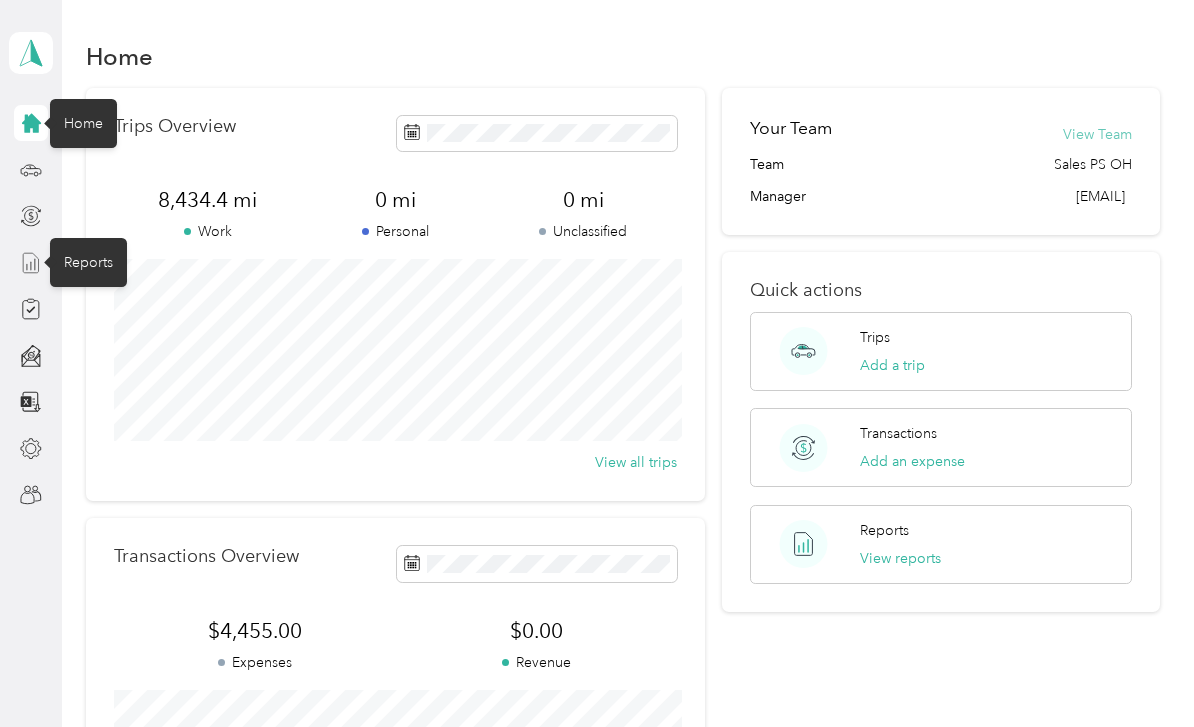 click on "View Team" at bounding box center (1097, 134) 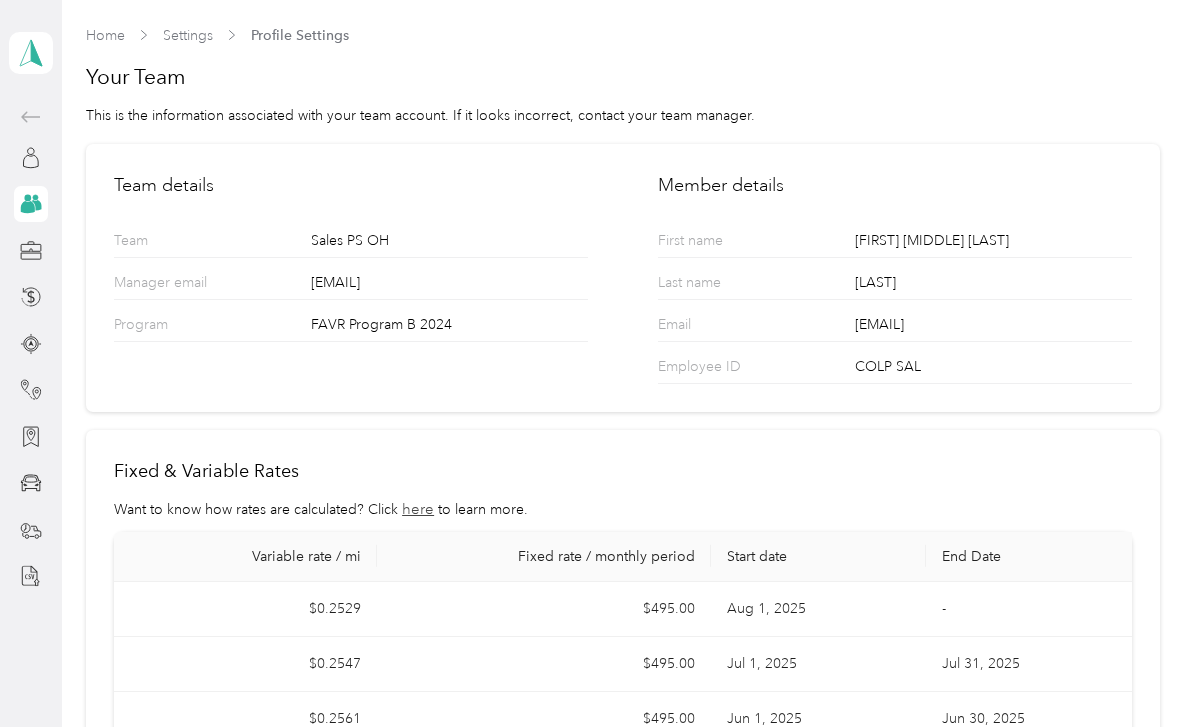 scroll, scrollTop: 0, scrollLeft: 0, axis: both 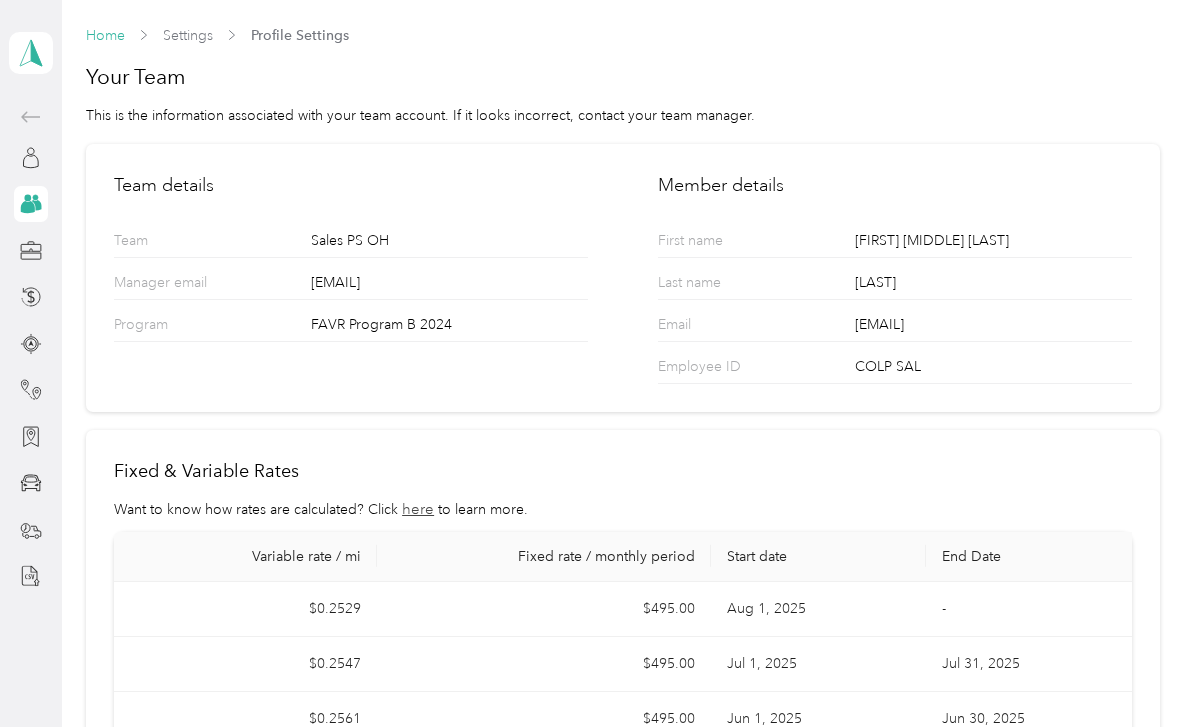 click on "Home" at bounding box center (105, 35) 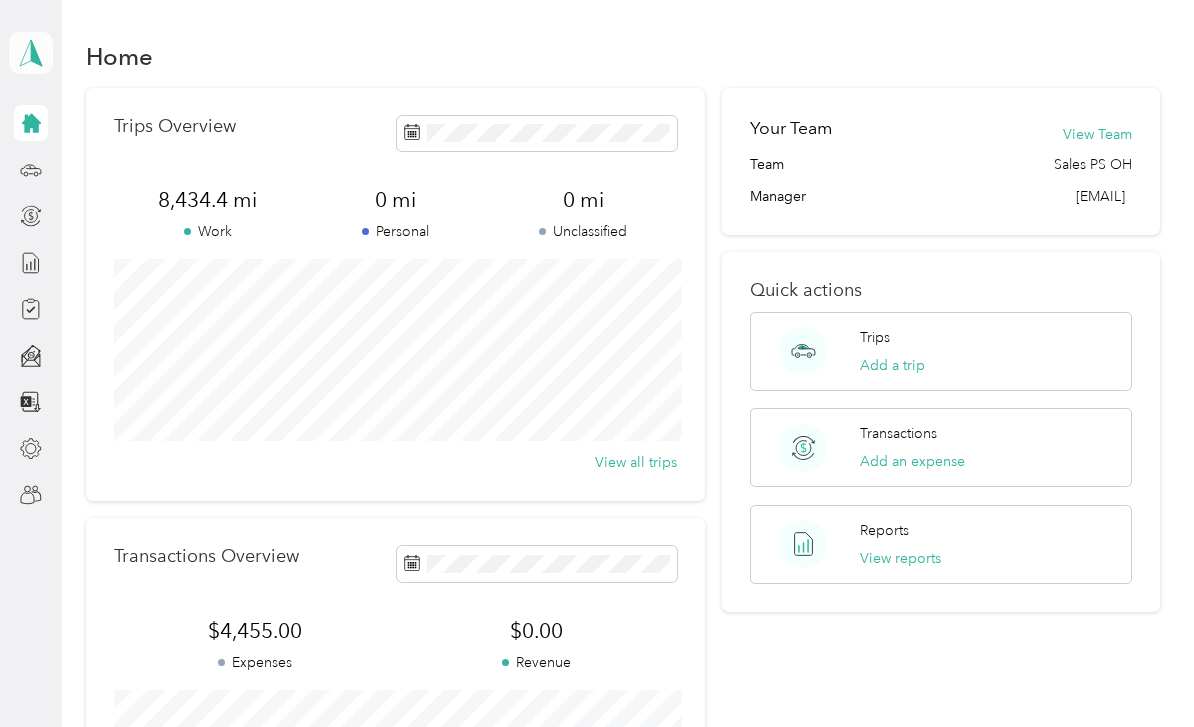 click 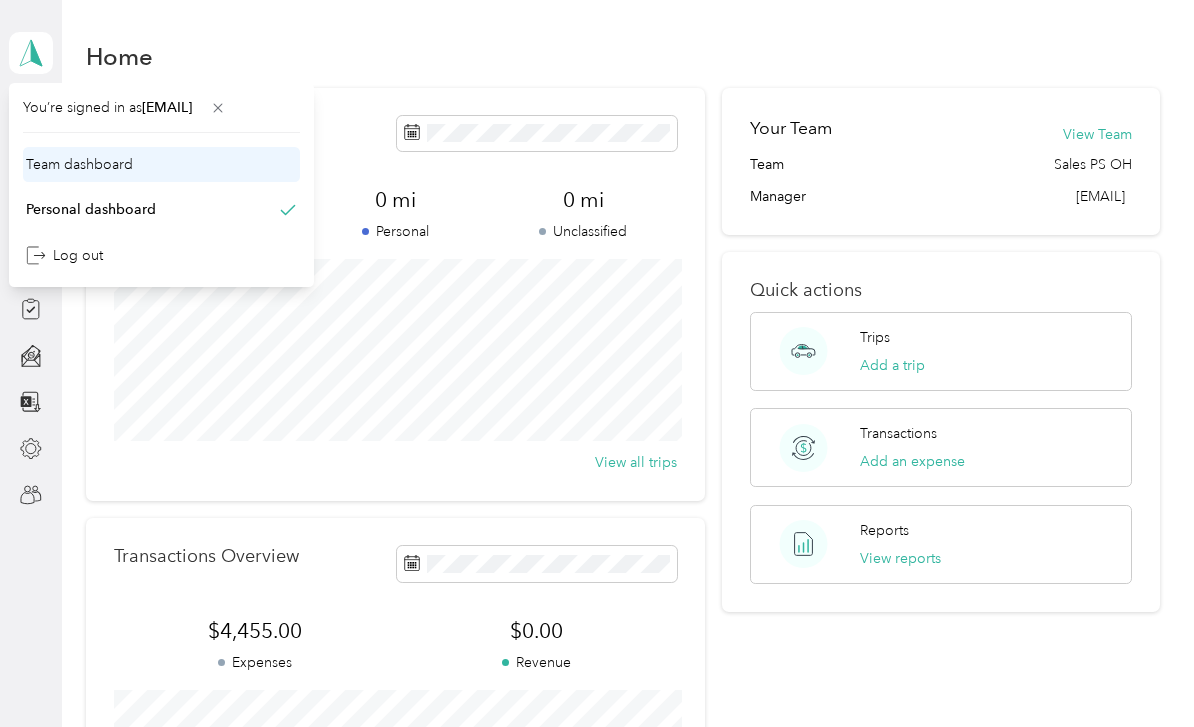 click on "Team dashboard" at bounding box center (161, 164) 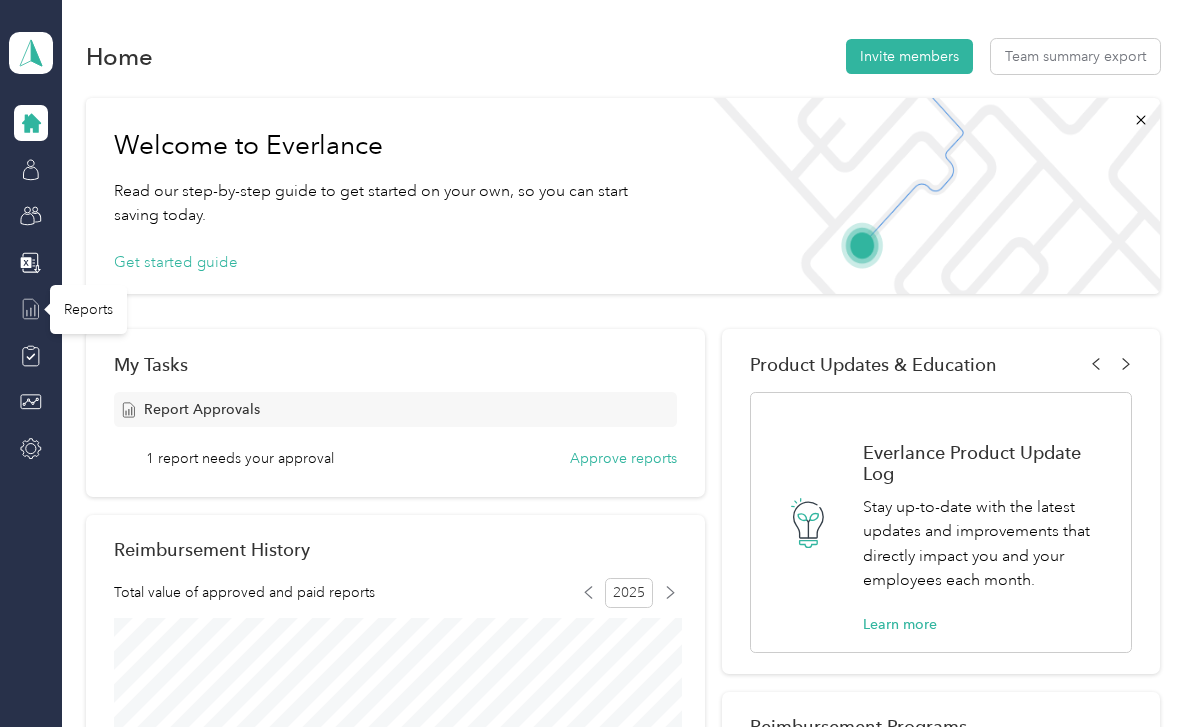 click 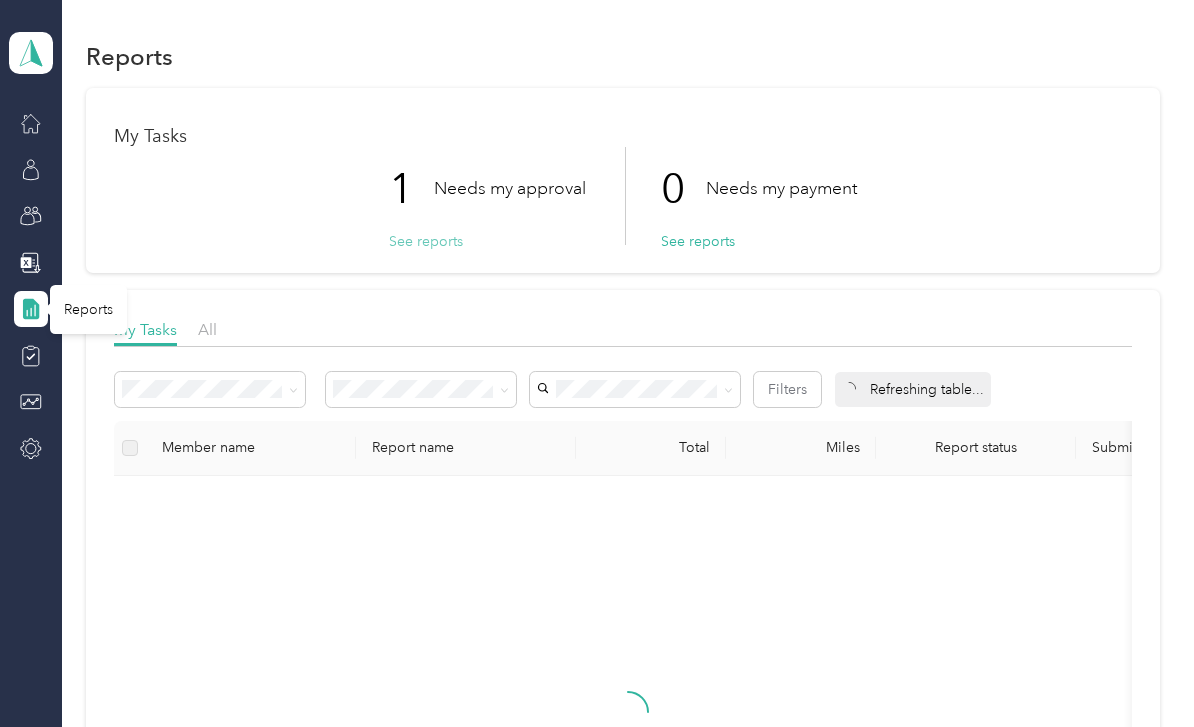 click on "See reports" at bounding box center [426, 241] 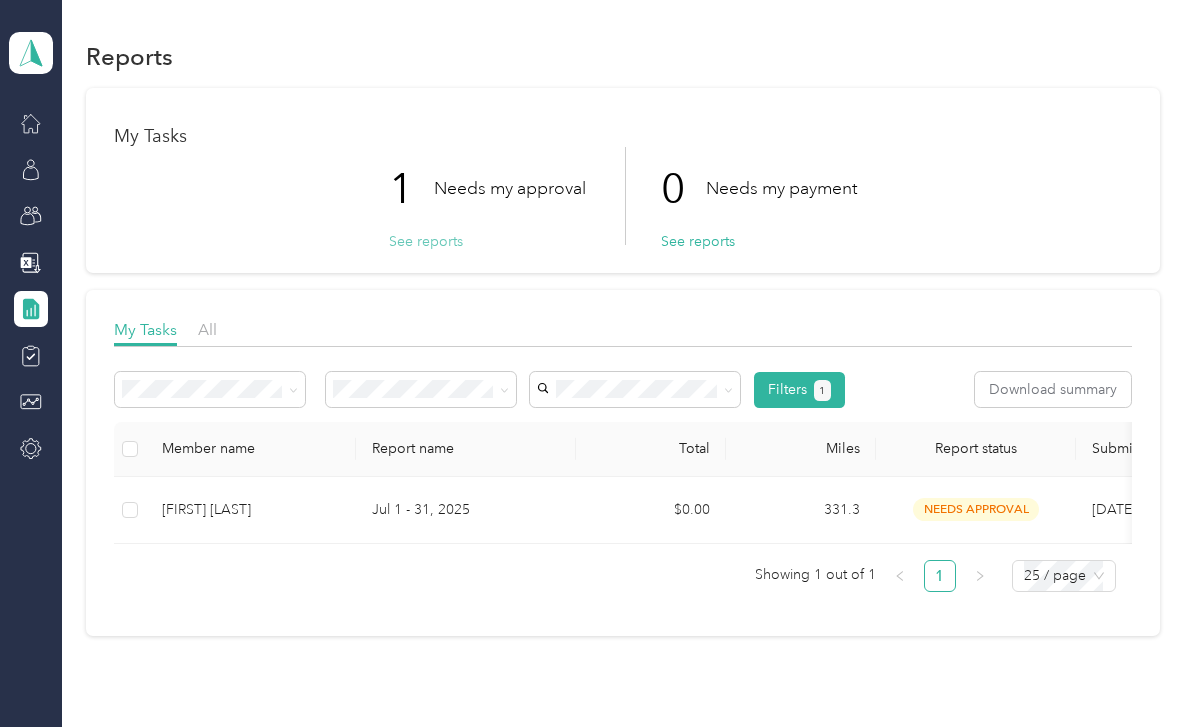 click on "See reports" at bounding box center [426, 241] 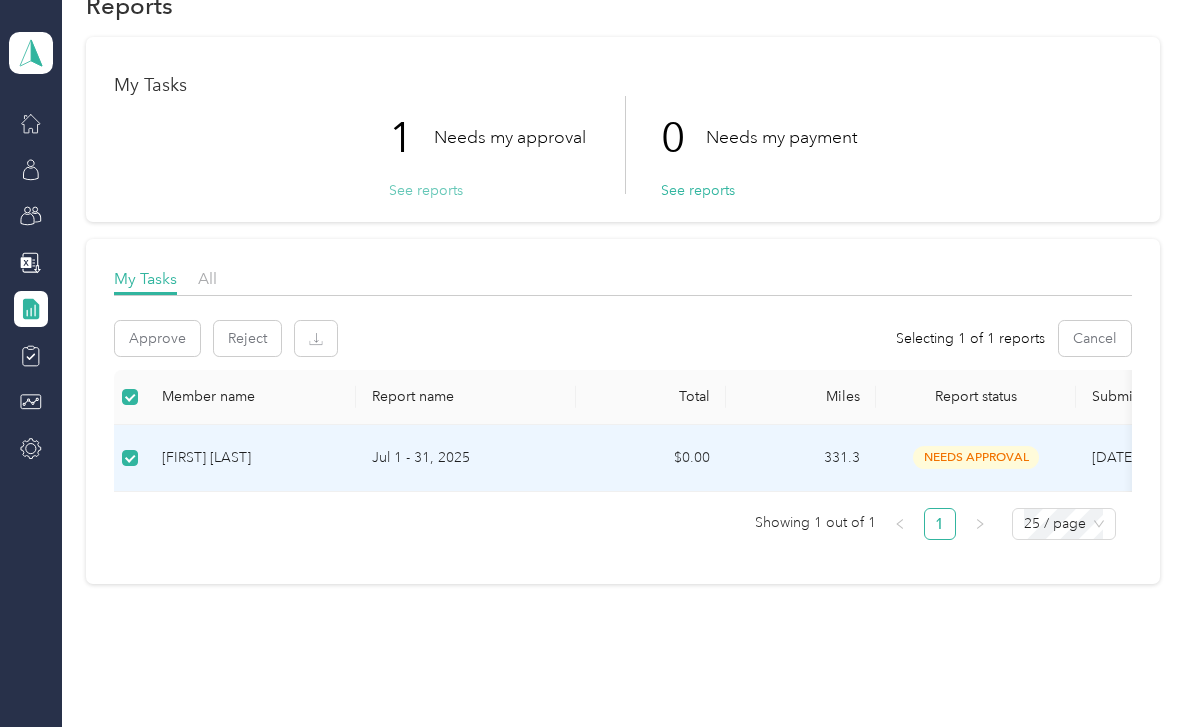 scroll, scrollTop: 50, scrollLeft: 0, axis: vertical 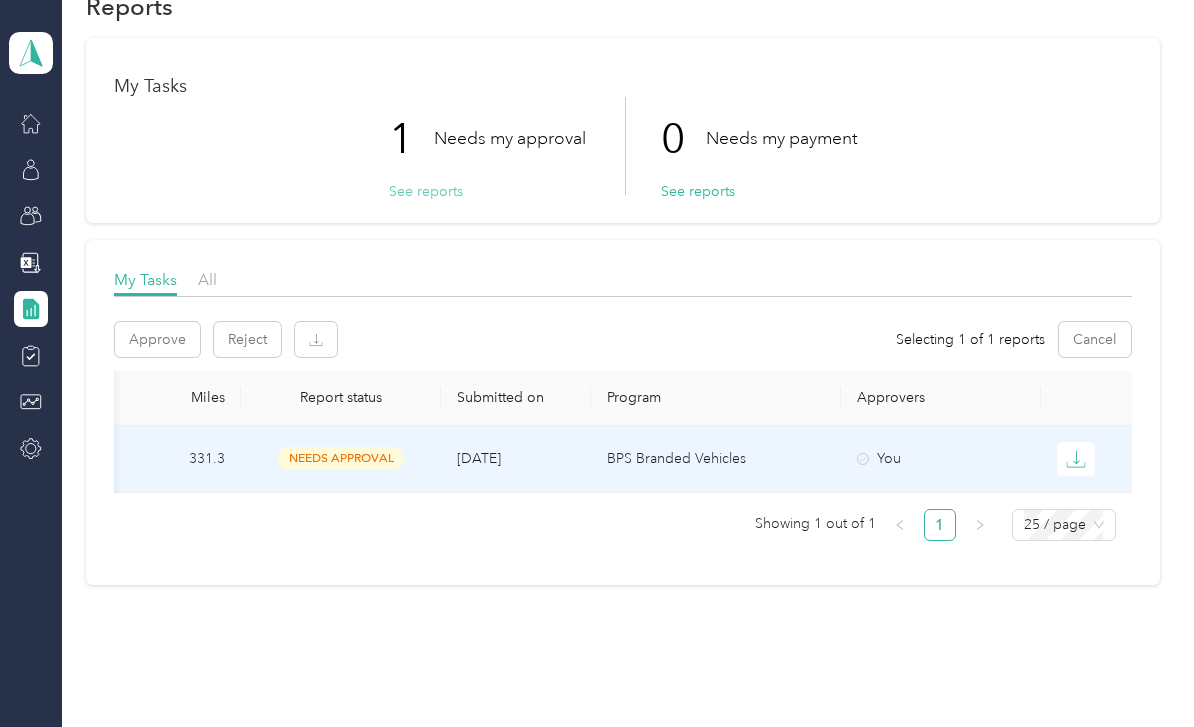 click on "See reports" at bounding box center (426, 191) 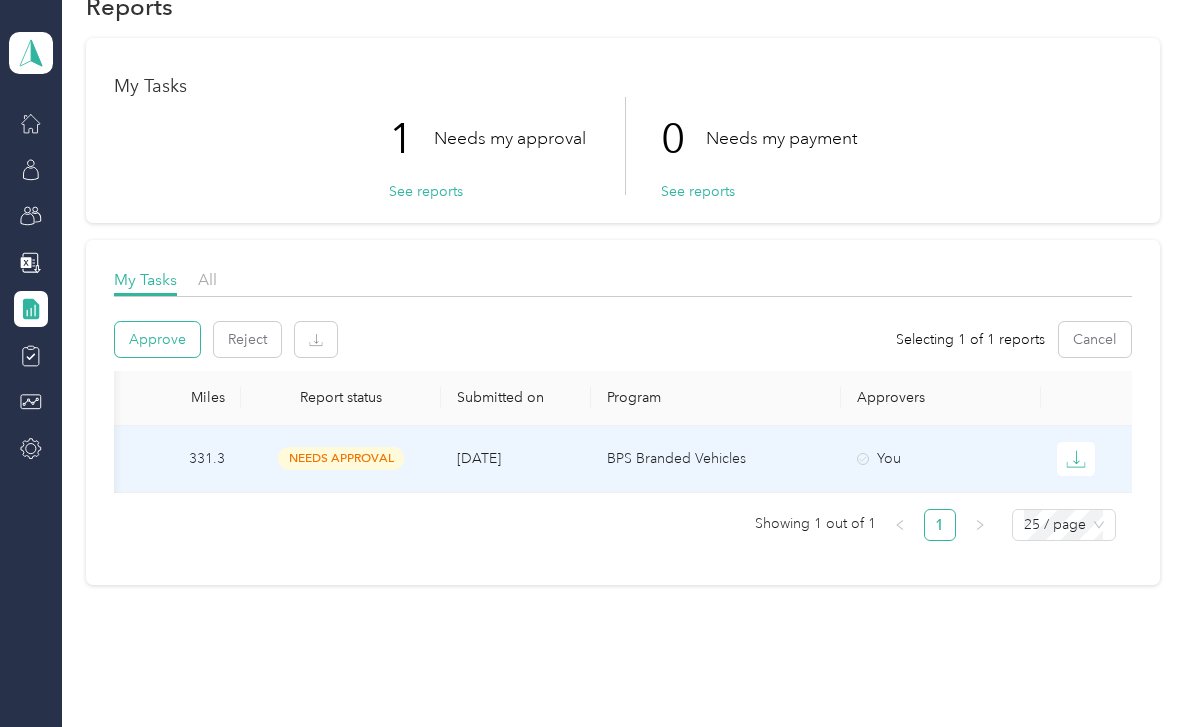 click on "Approve" at bounding box center [157, 339] 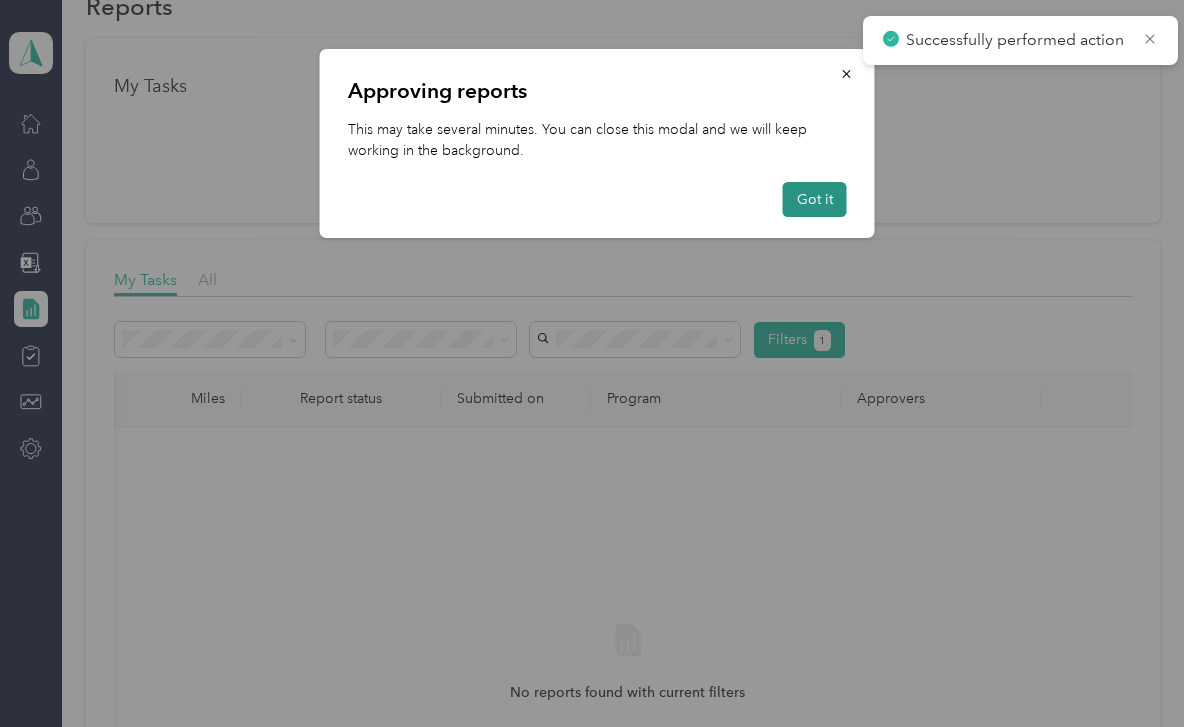 click on "Got it" at bounding box center [815, 199] 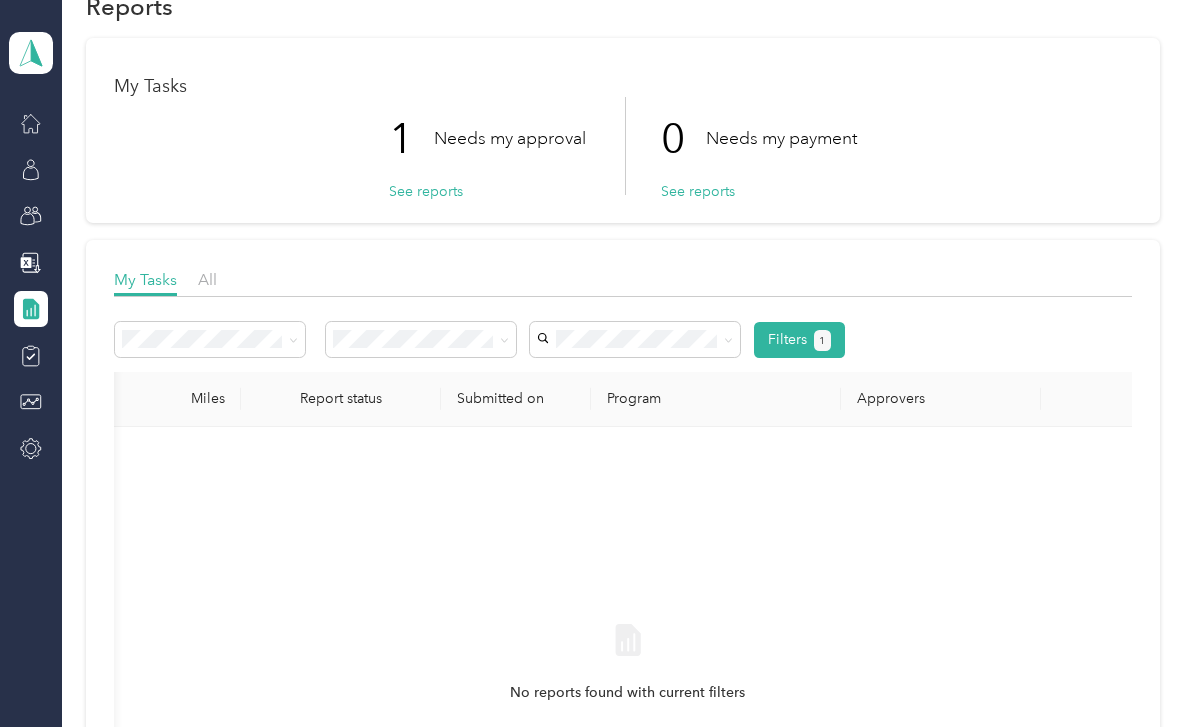 click on "My Tasks 1 Needs my approval See reports   0 Needs my payment See reports" at bounding box center (622, 130) 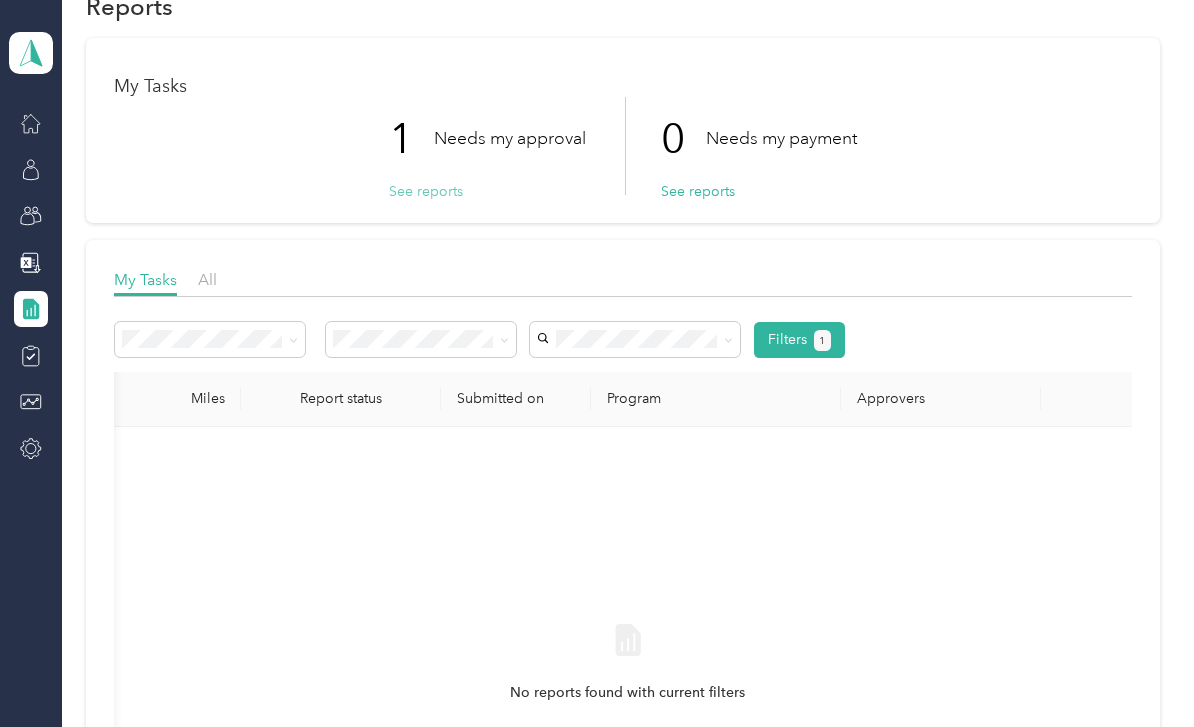 click on "See reports" at bounding box center [426, 191] 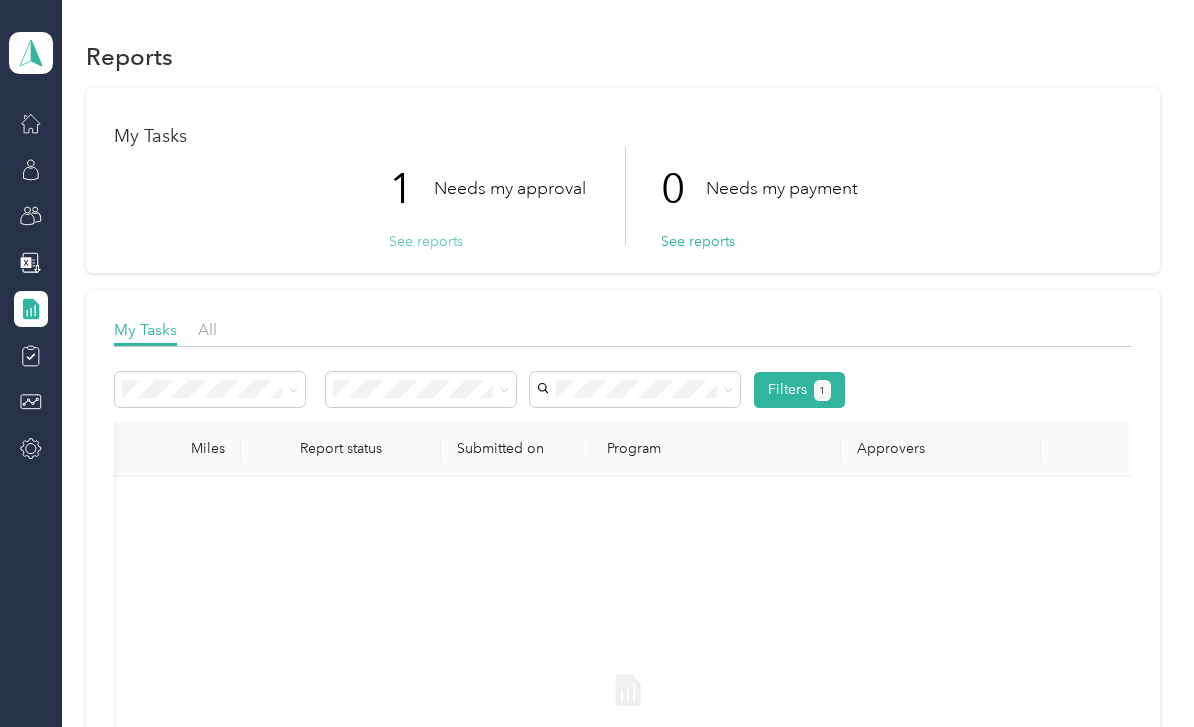 scroll, scrollTop: 0, scrollLeft: 0, axis: both 